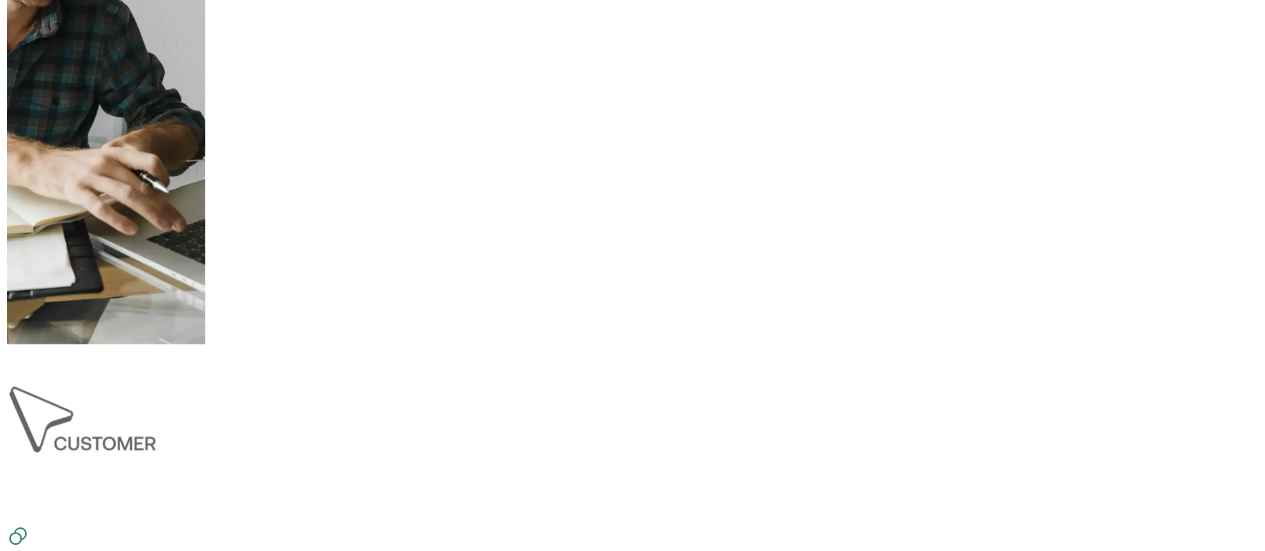 scroll, scrollTop: 1066, scrollLeft: 0, axis: vertical 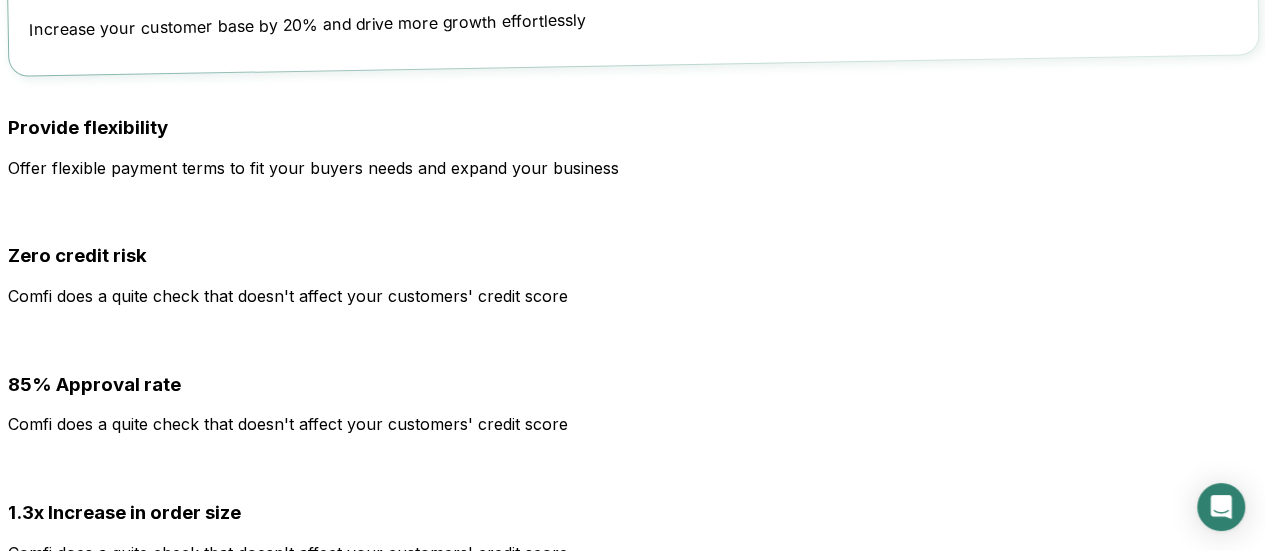 click on "Read case study" at bounding box center (59, 2089) 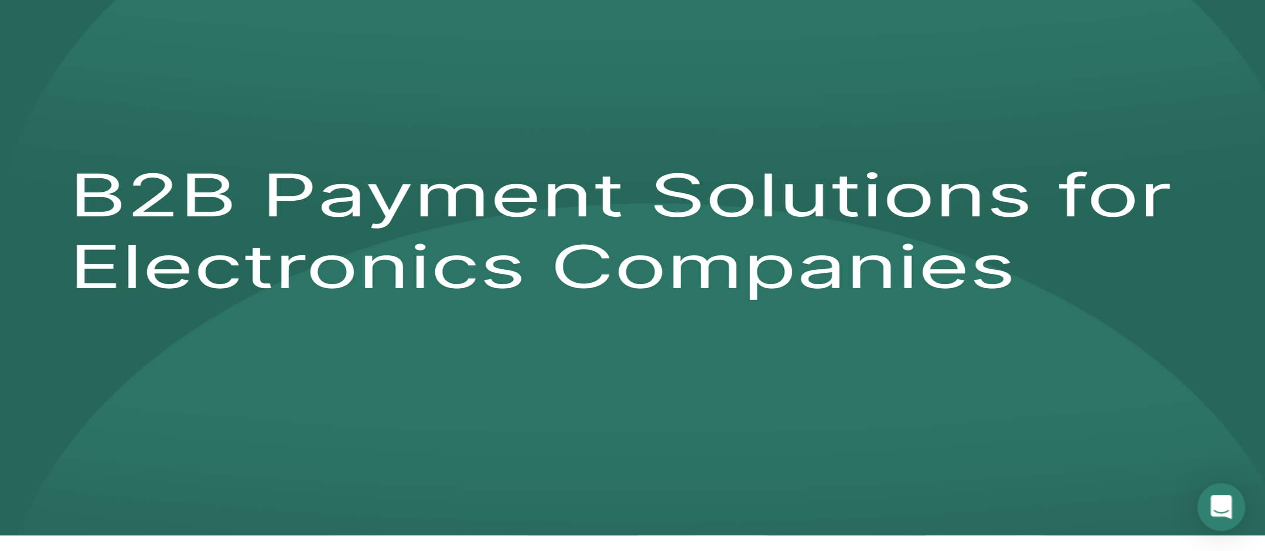 scroll, scrollTop: 0, scrollLeft: 0, axis: both 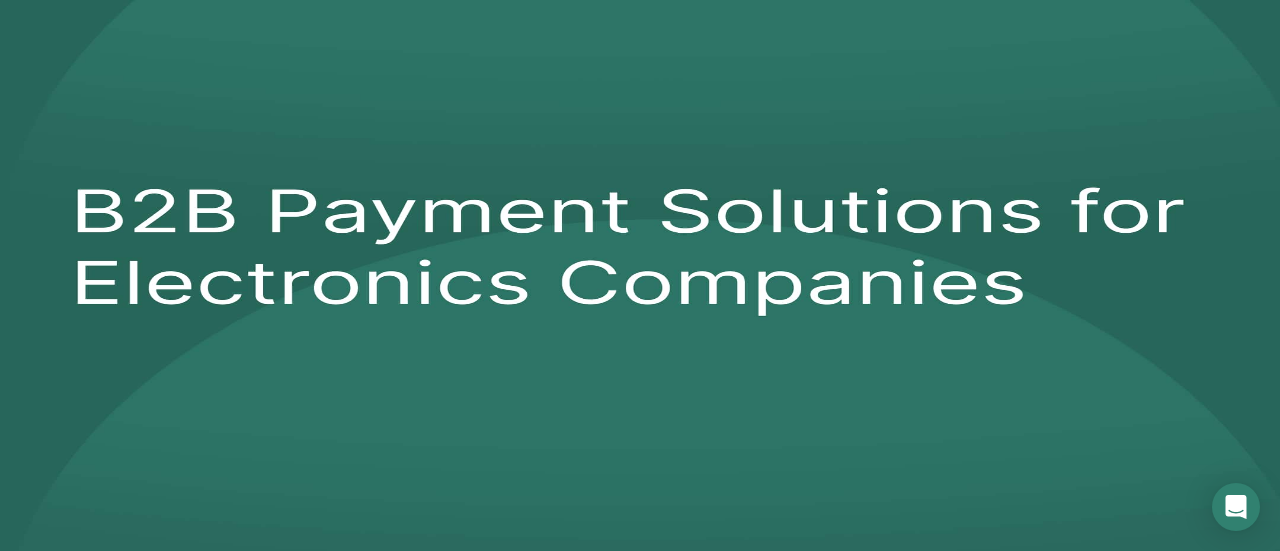 click on "Navigating B2B trends and tips in our blog" at bounding box center [660, 1939] 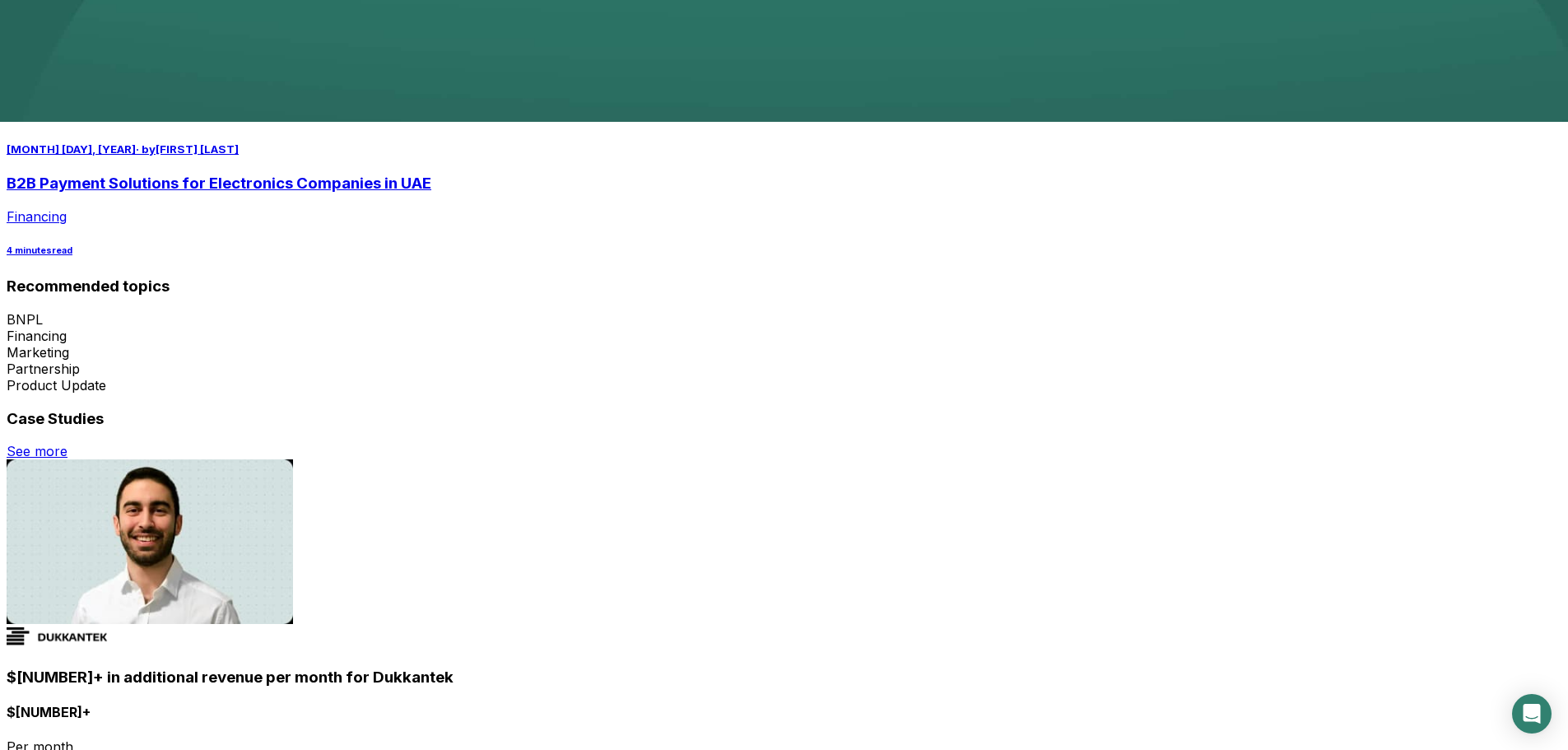 scroll, scrollTop: 659, scrollLeft: 0, axis: vertical 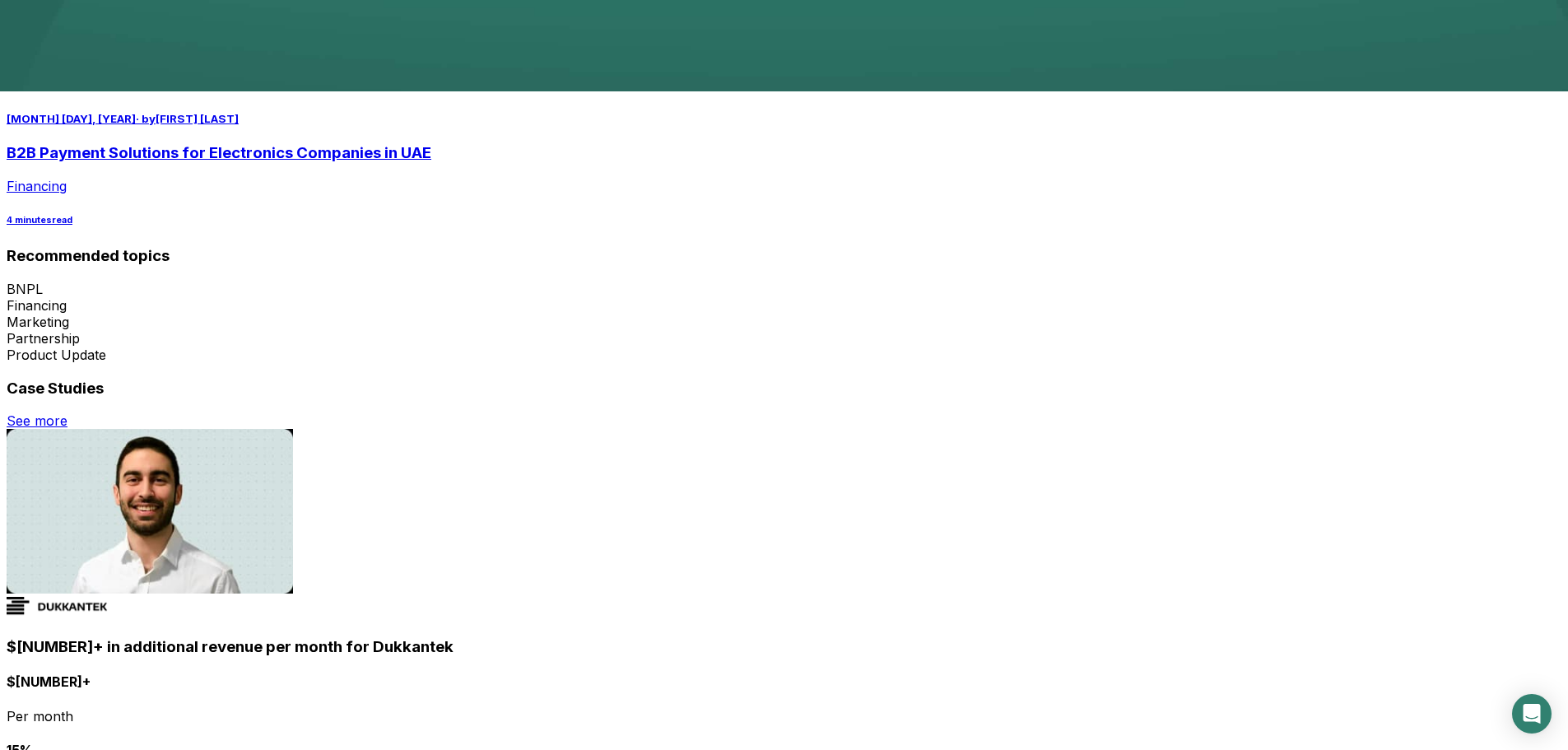 click at bounding box center [150, 511] 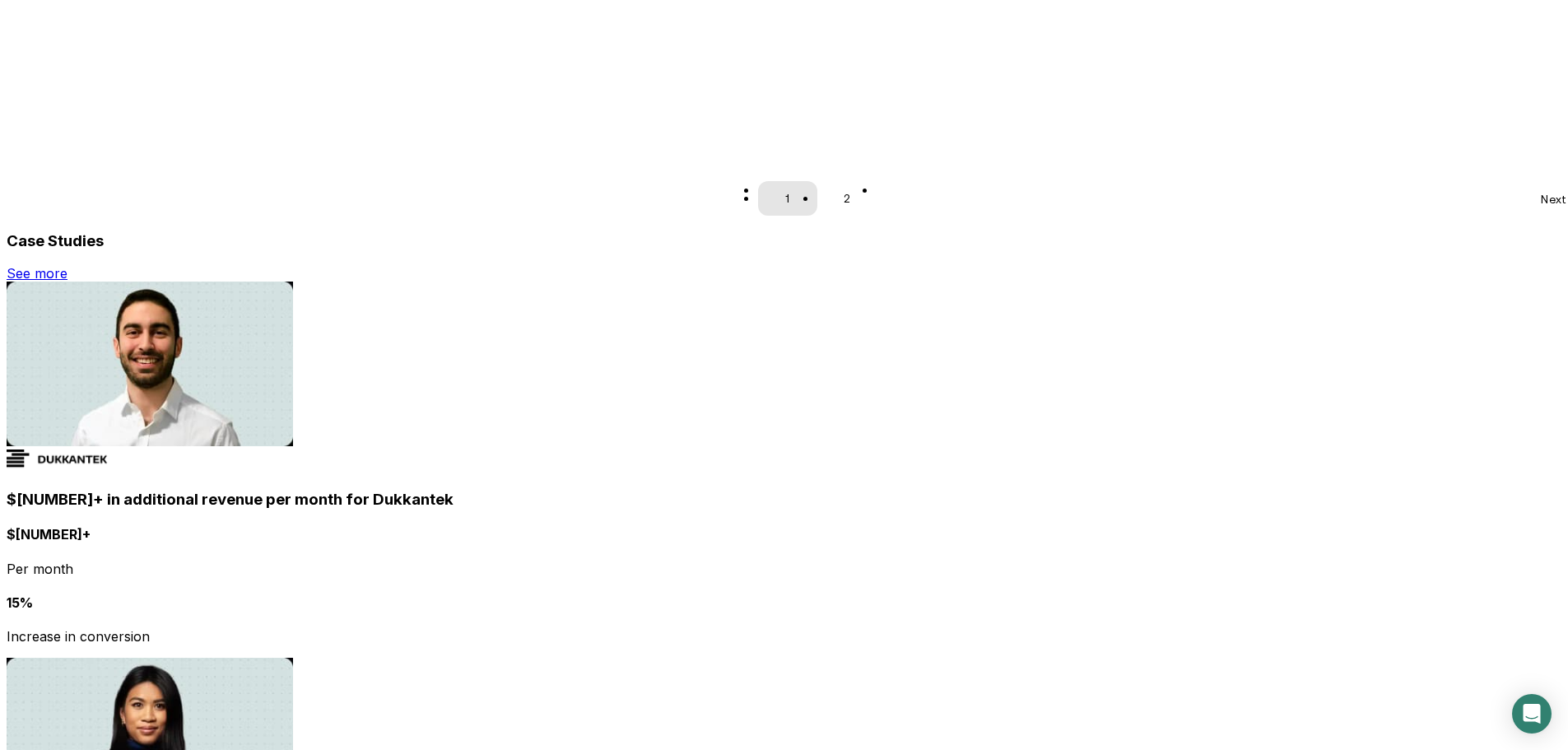 click on "10% customers Converted into annual plans" at bounding box center (784, 619) 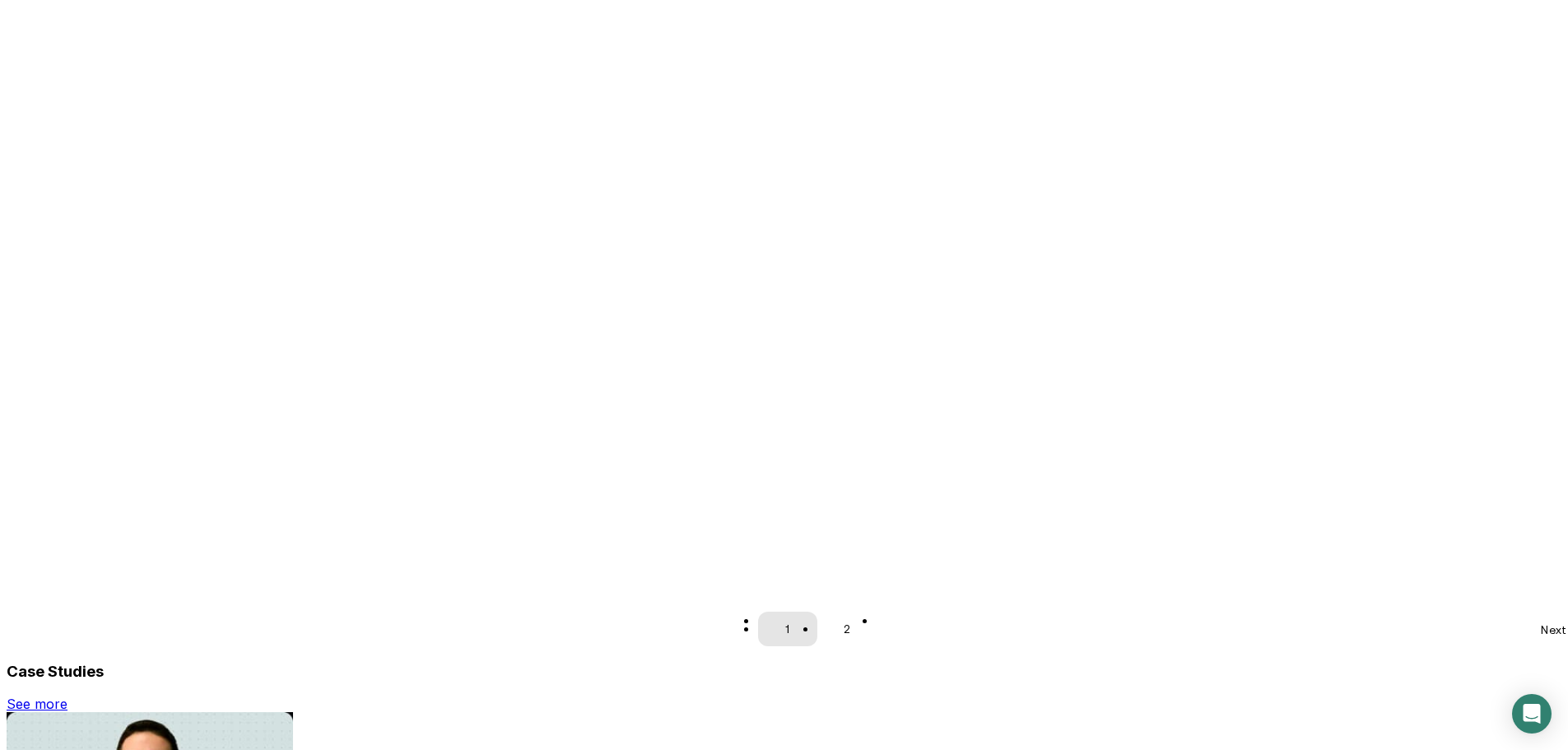 scroll, scrollTop: 1809, scrollLeft: 0, axis: vertical 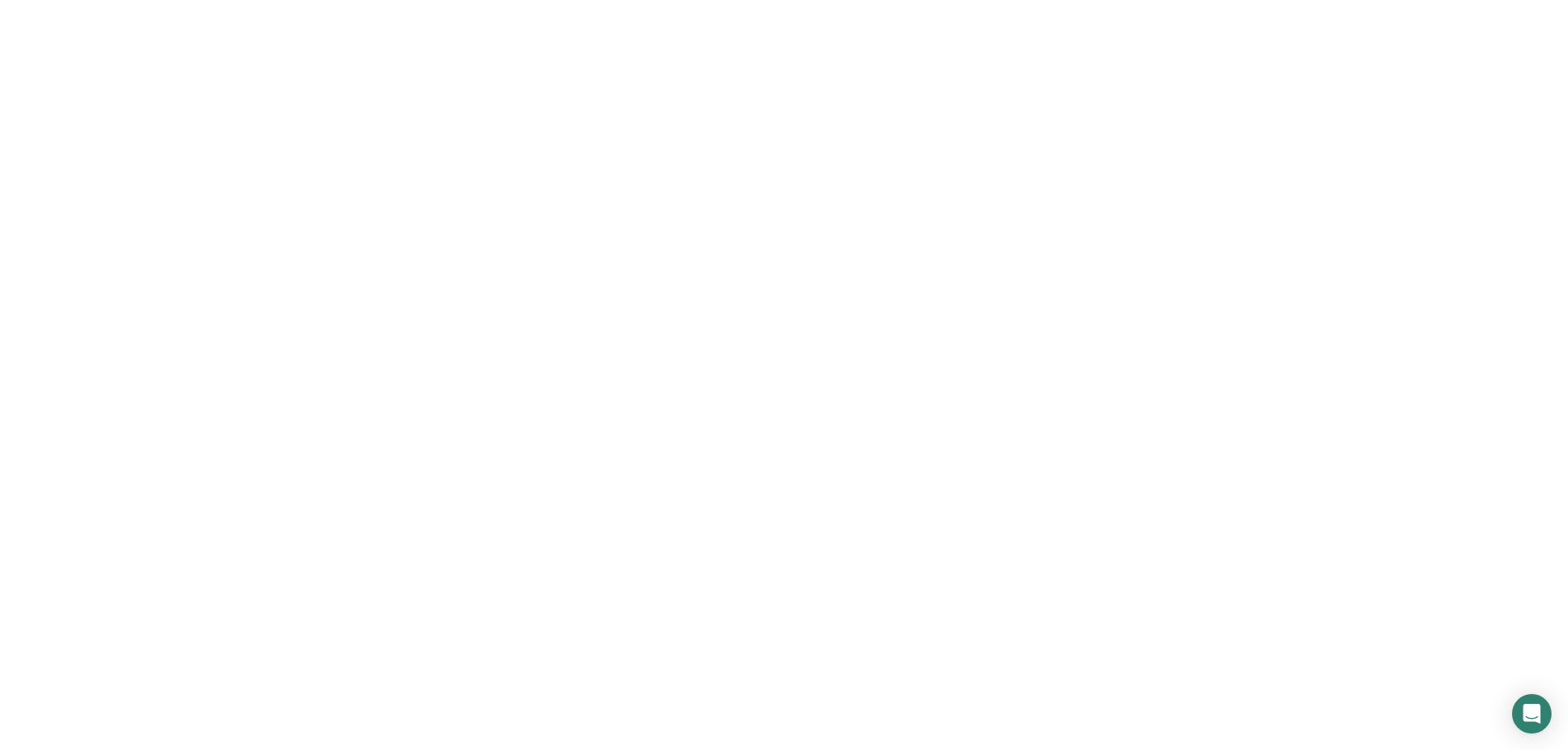 click on "See more" at bounding box center [37, 932] 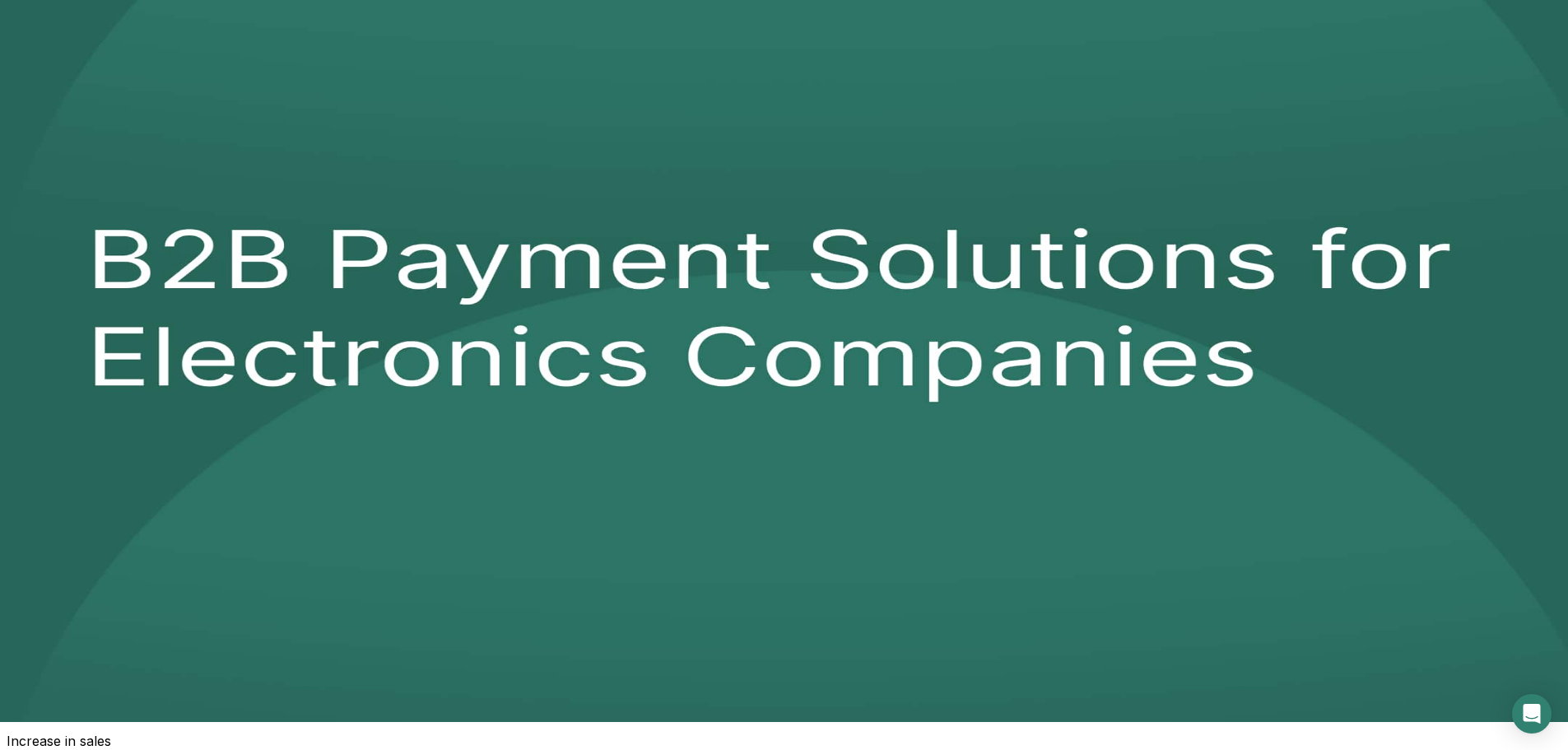 scroll, scrollTop: 0, scrollLeft: 0, axis: both 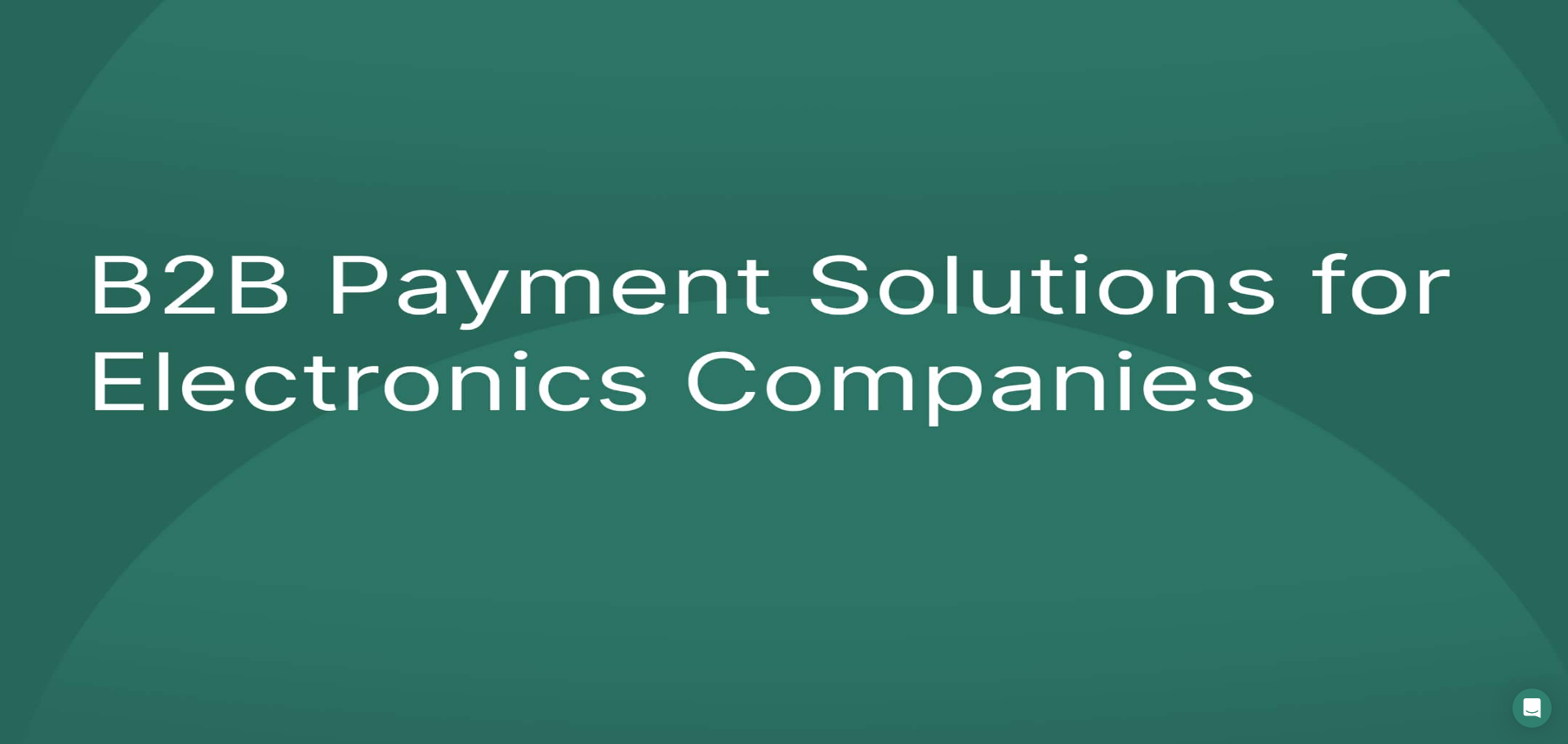 click on "For Suppliers For Buyers Buy Now, Pay Later Sell more on credit without risks Invoice Discounting Turn your invoices into cash Installments Offer Split Payments Now Dealer Financing Buy cars now, pay later" at bounding box center (800, 2464) 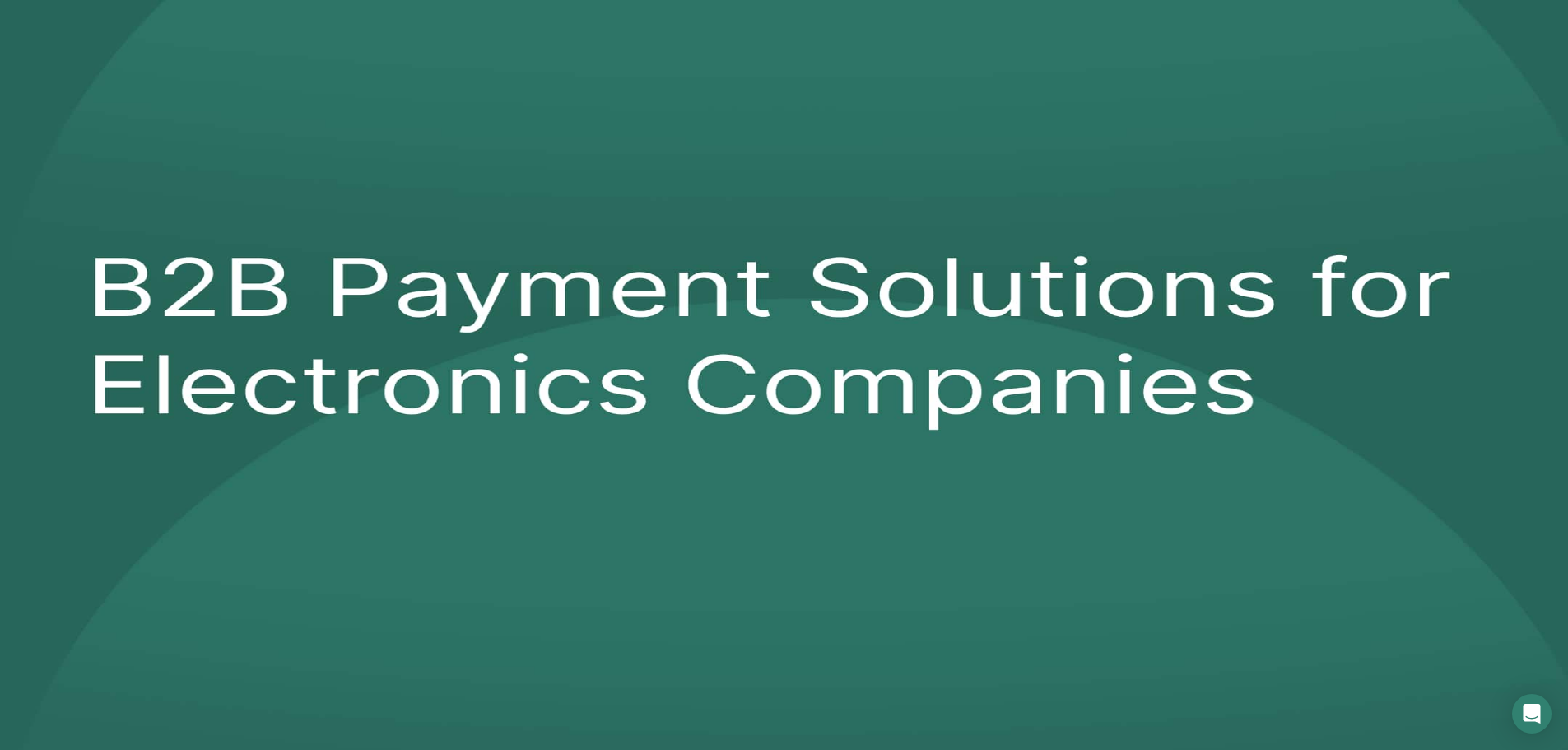 click at bounding box center (40, 31) 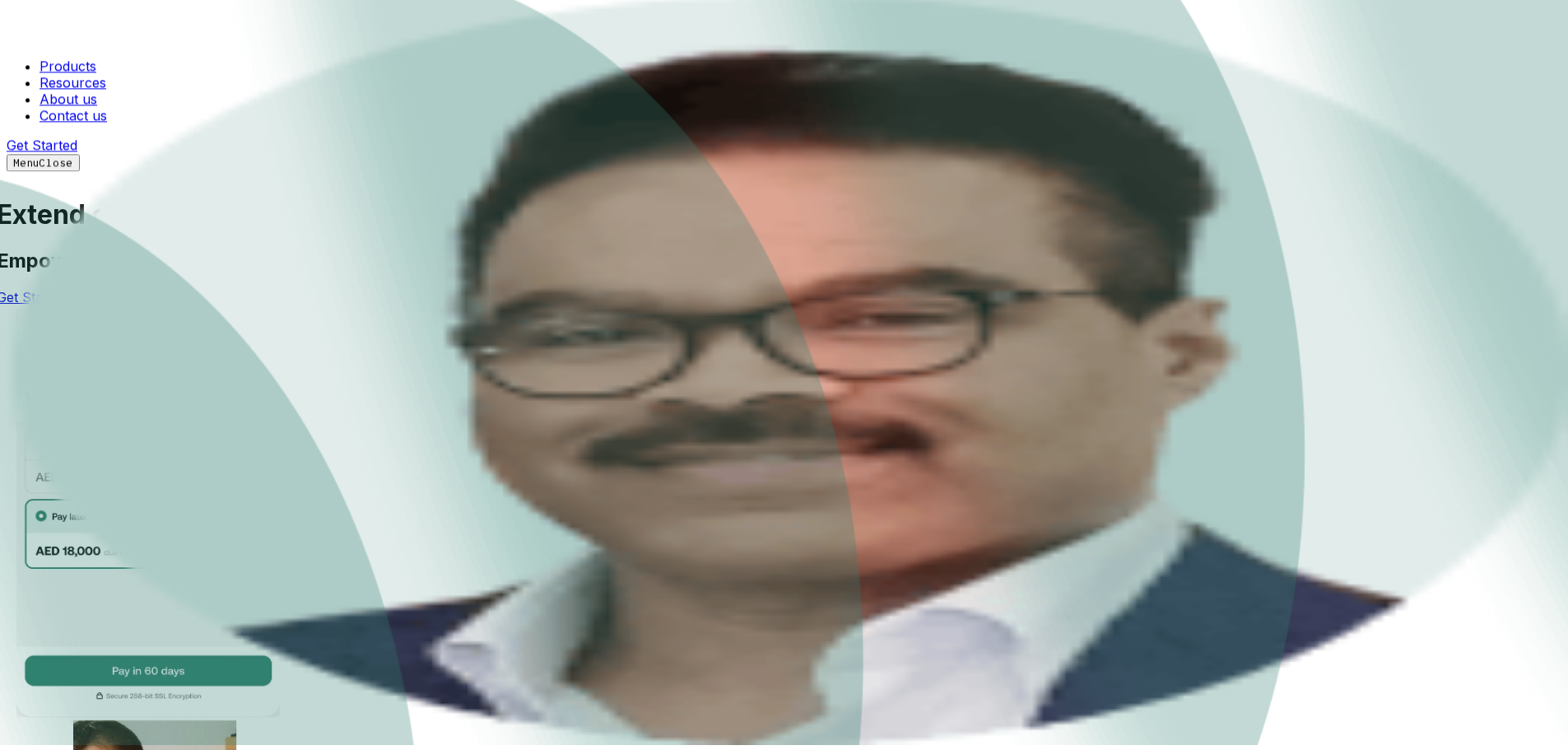 scroll, scrollTop: 1097, scrollLeft: 0, axis: vertical 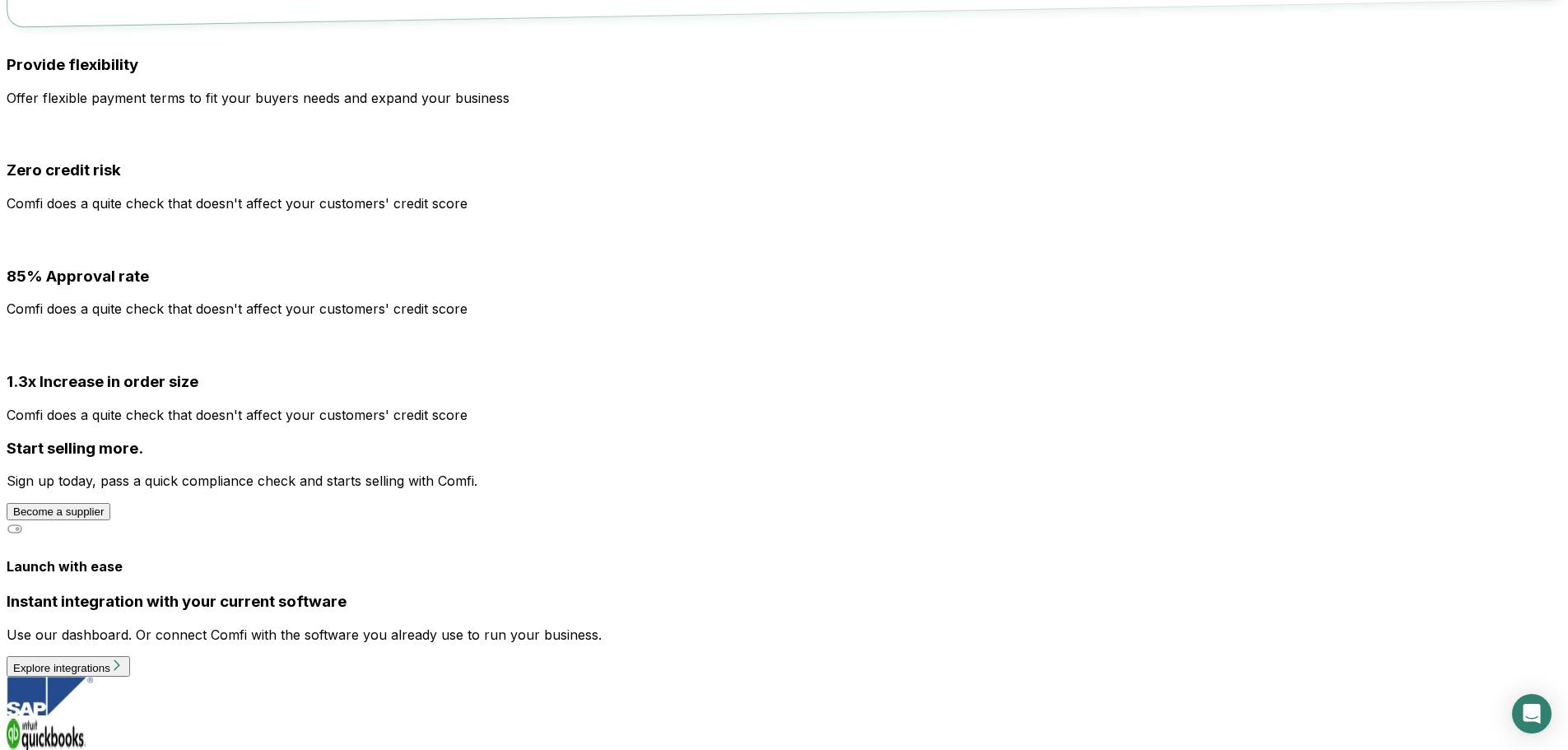 click on "How Instacar and Comfi are Empowering Car Dealers in the UAE?" at bounding box center [784, 1417] 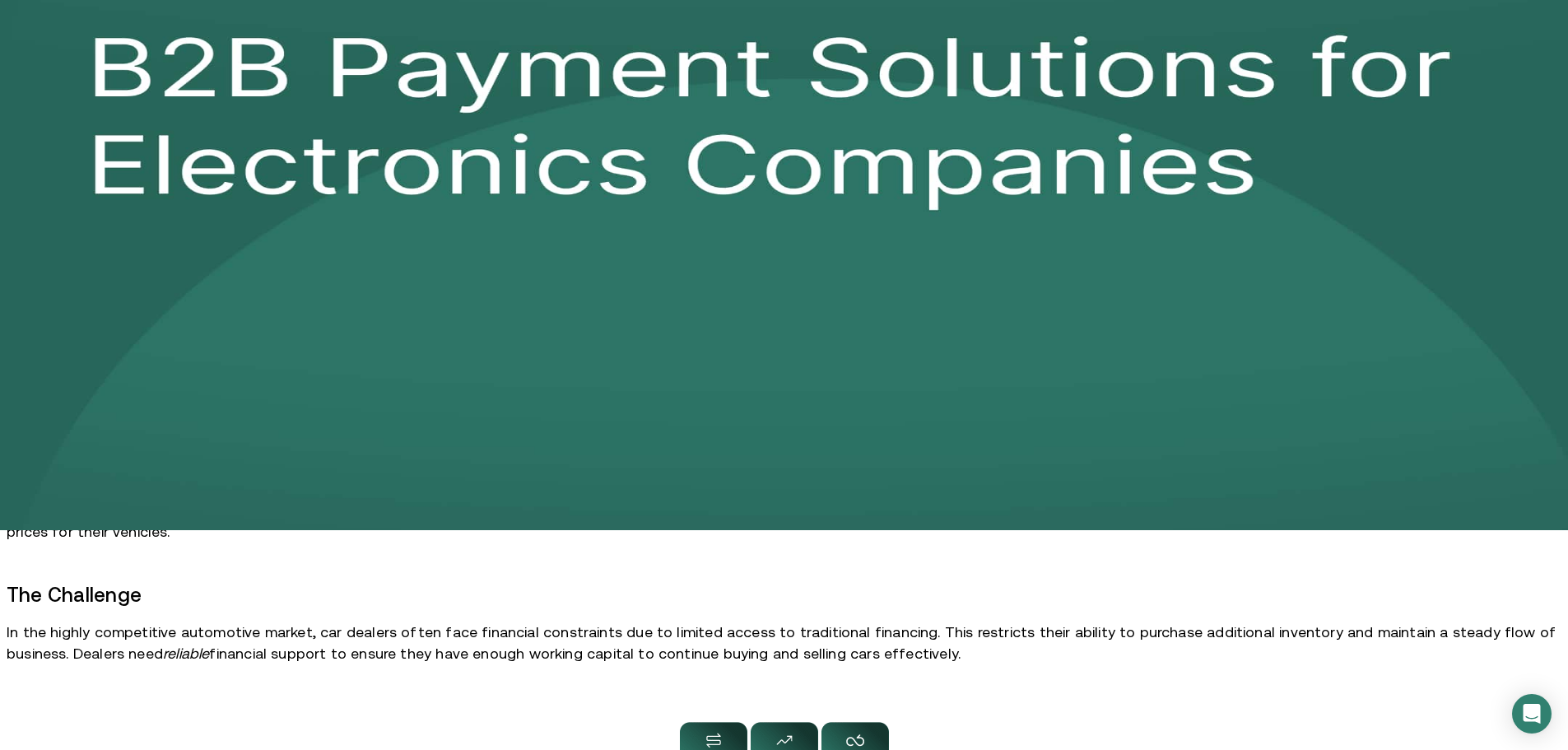 scroll, scrollTop: 0, scrollLeft: 0, axis: both 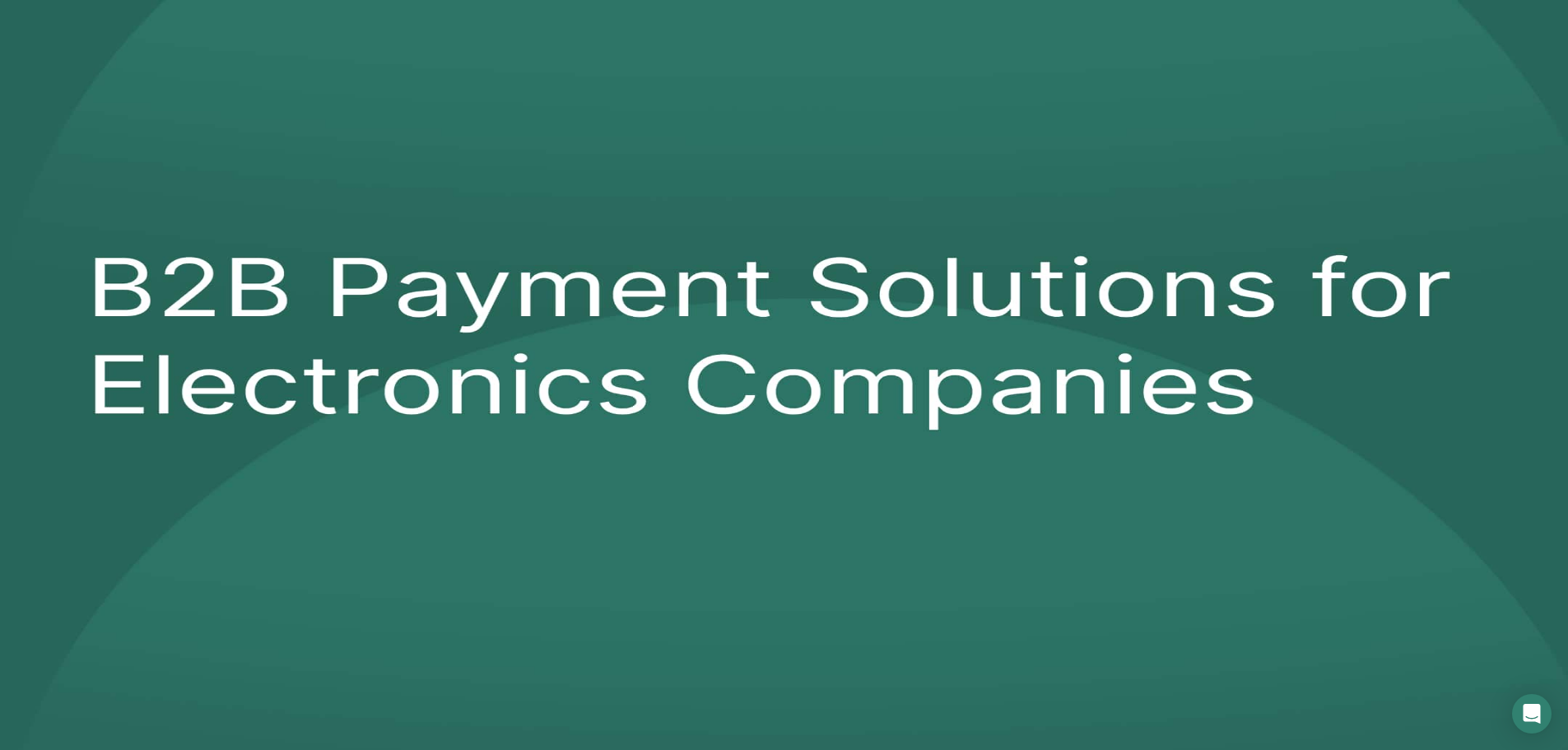 drag, startPoint x: 446, startPoint y: 334, endPoint x: 630, endPoint y: 347, distance: 184.45867 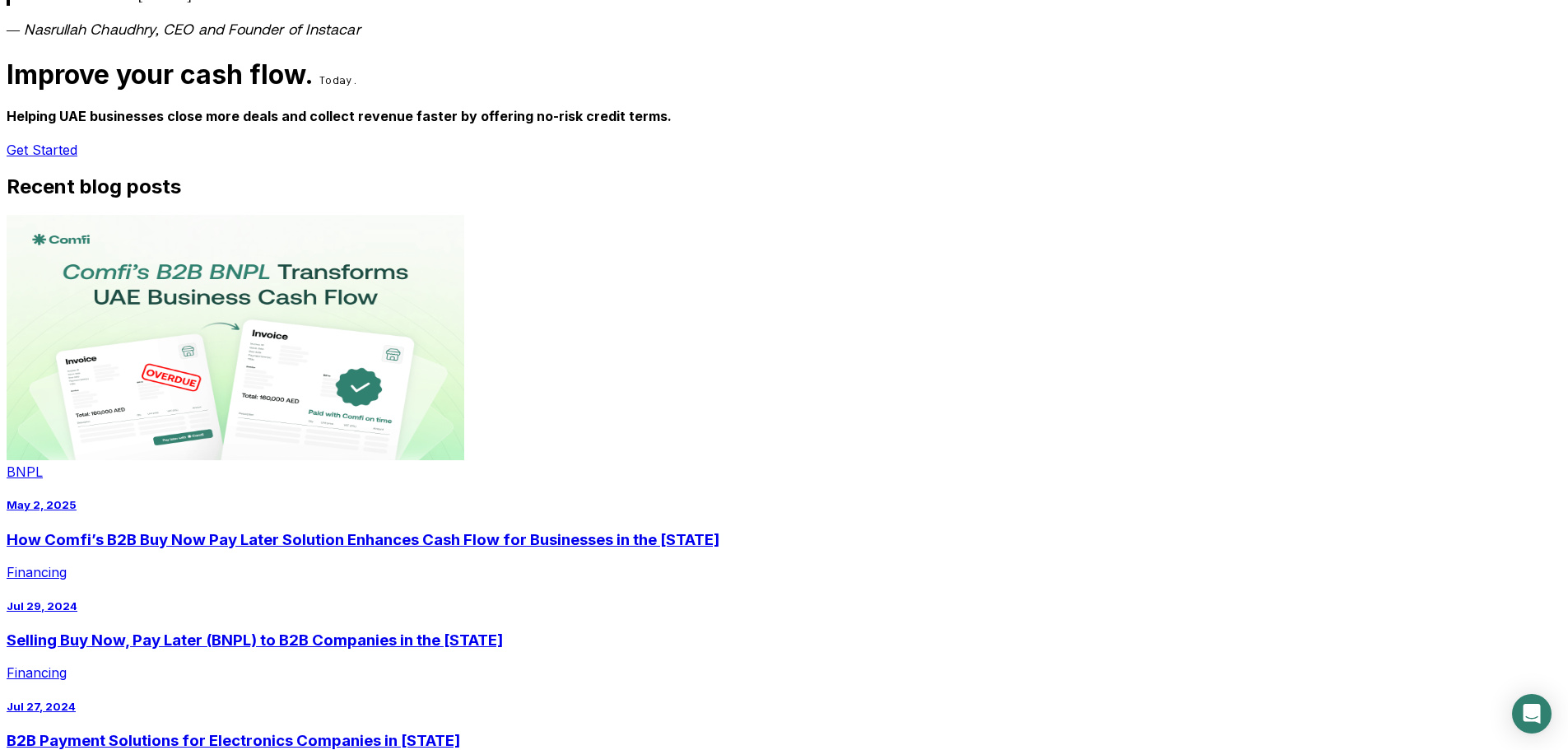 scroll, scrollTop: 1537, scrollLeft: 0, axis: vertical 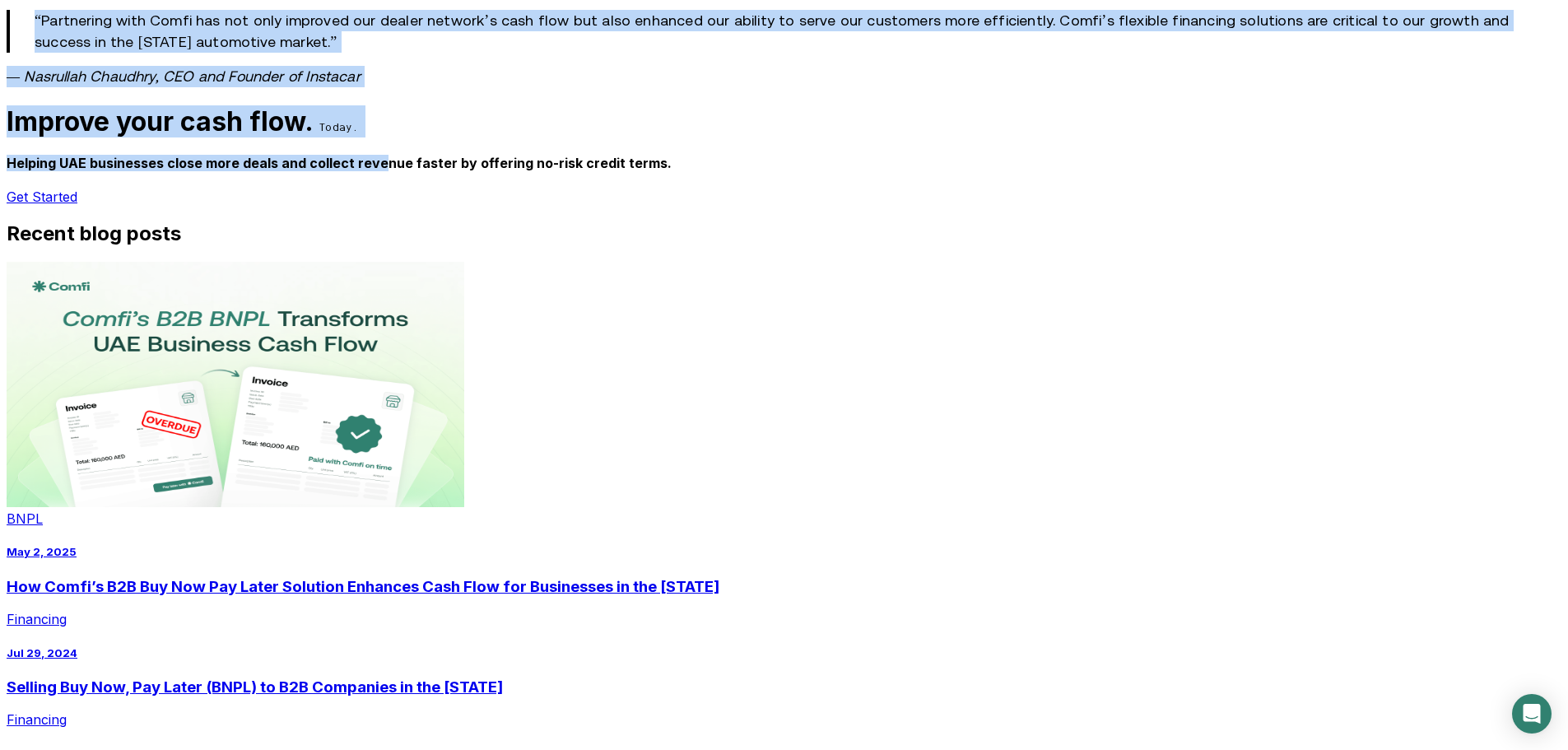drag, startPoint x: 1007, startPoint y: 597, endPoint x: 599, endPoint y: 398, distance: 453.9438 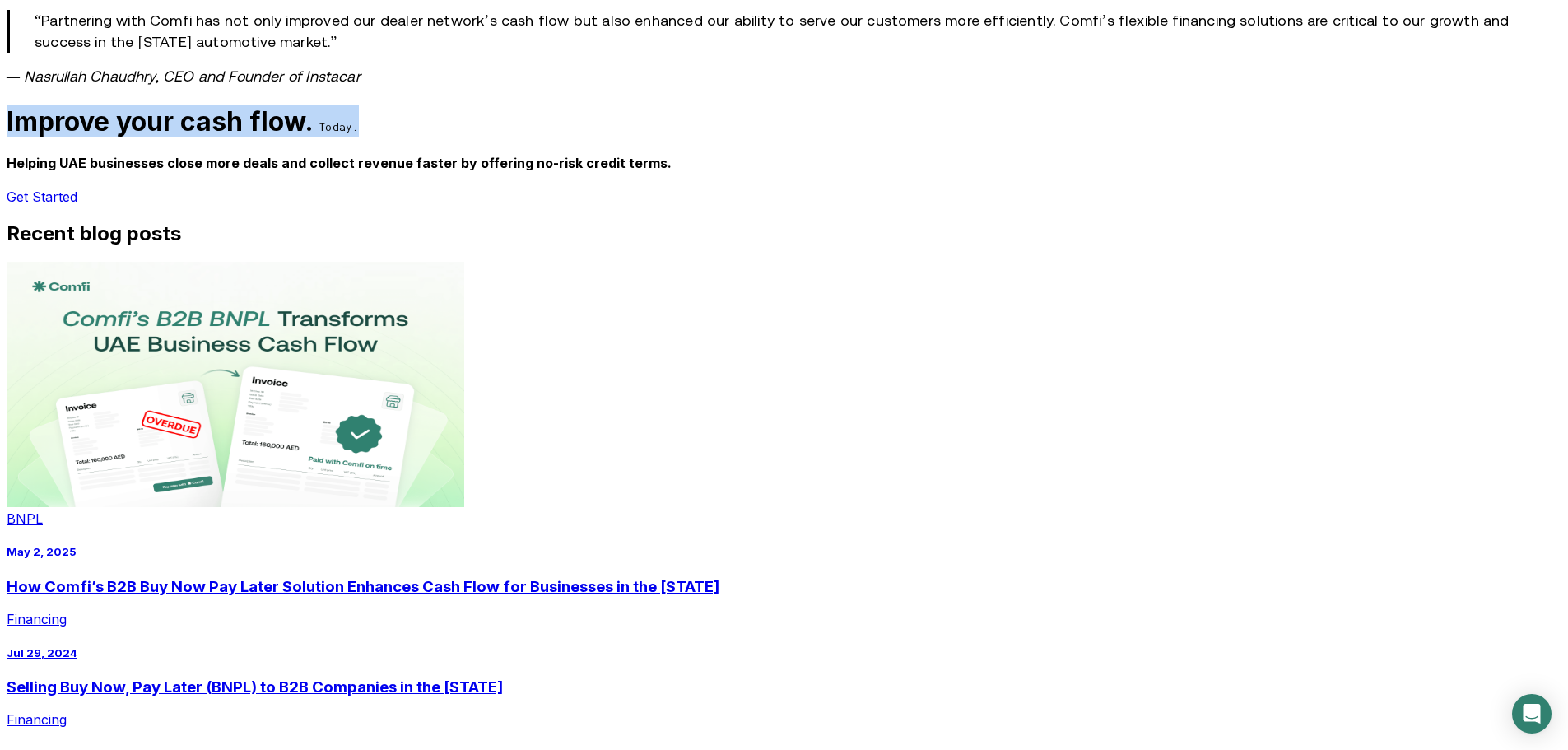 drag, startPoint x: 1031, startPoint y: 561, endPoint x: 686, endPoint y: 457, distance: 360.33457 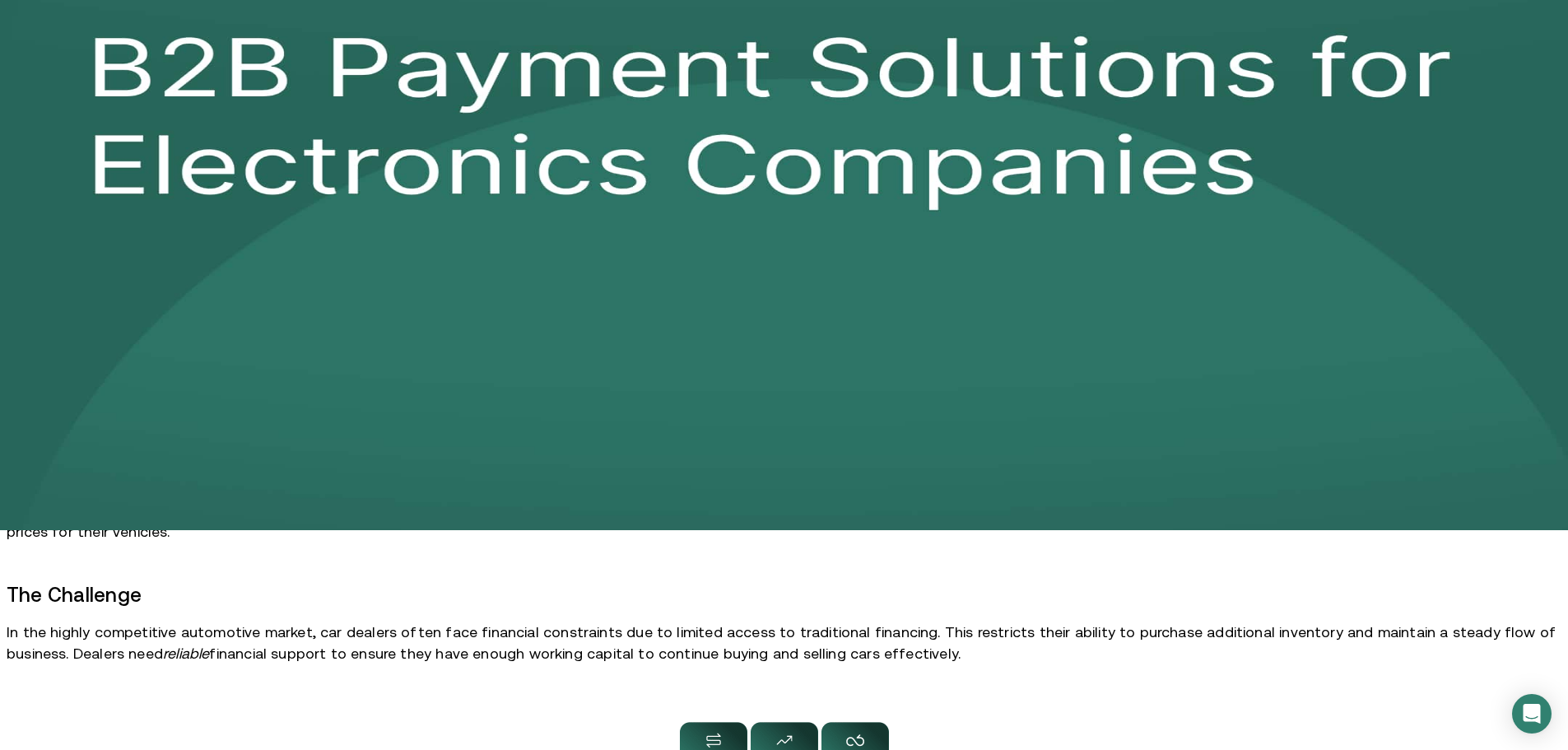 scroll, scrollTop: 0, scrollLeft: 0, axis: both 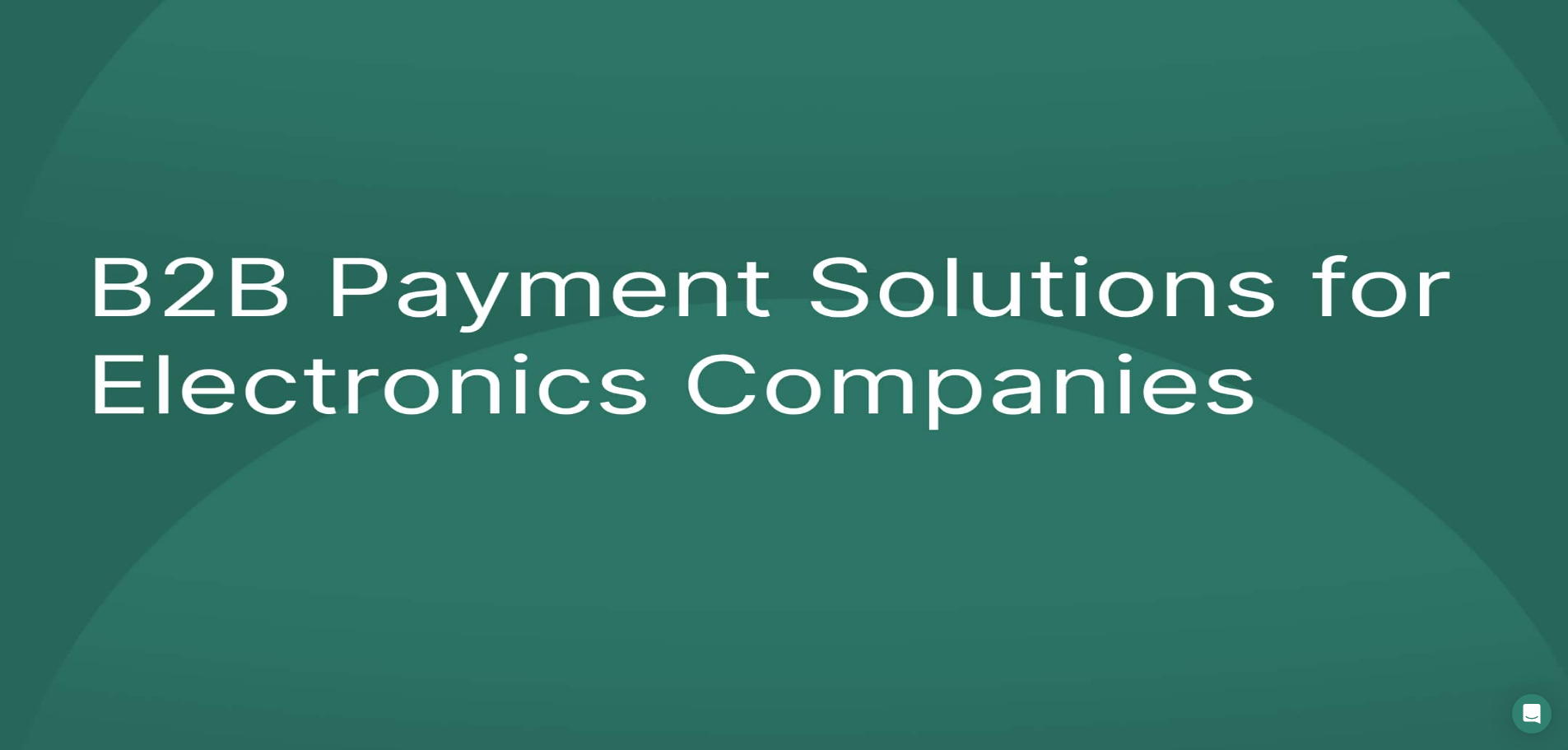 drag, startPoint x: 454, startPoint y: 556, endPoint x: 333, endPoint y: 496, distance: 135.05925 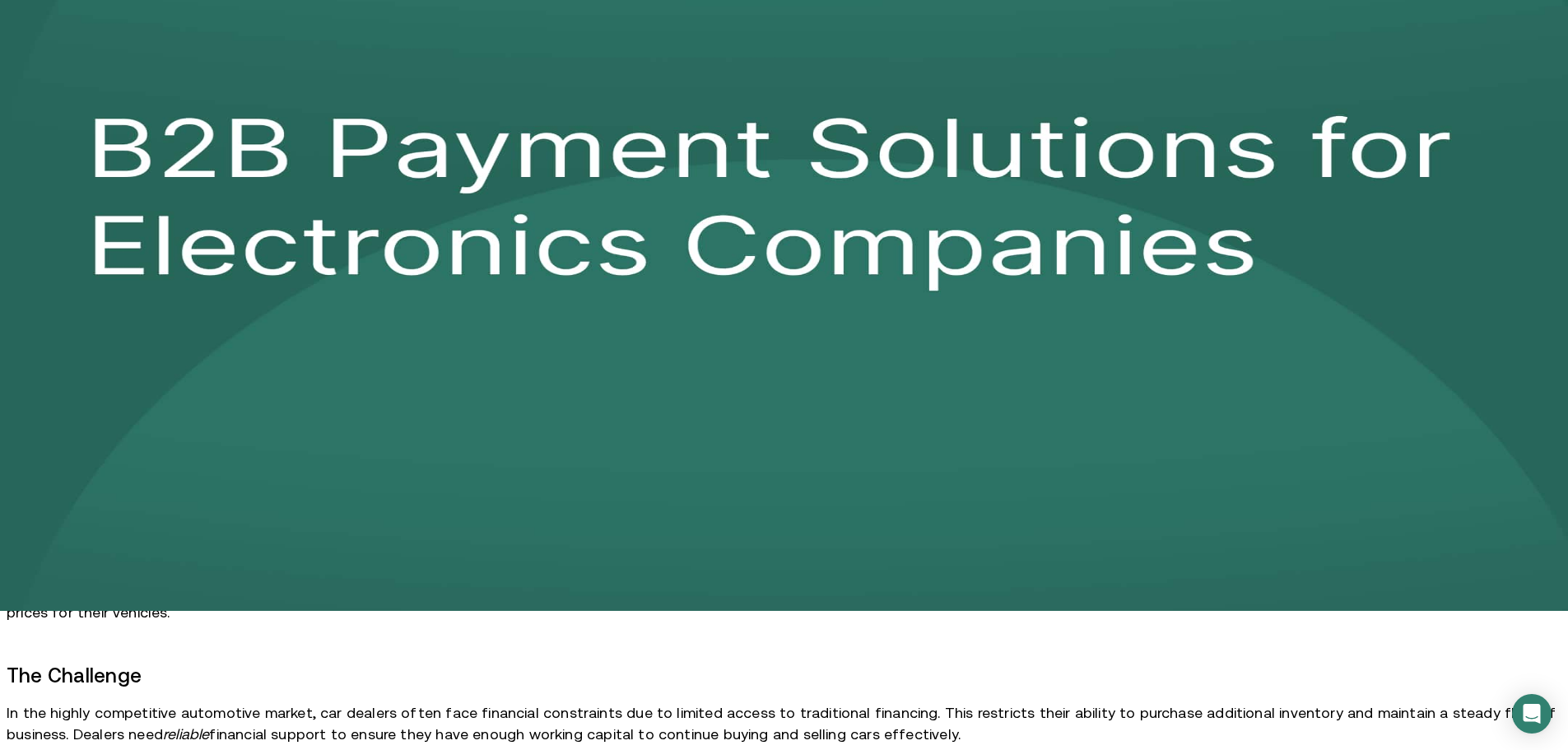 scroll, scrollTop: 0, scrollLeft: 0, axis: both 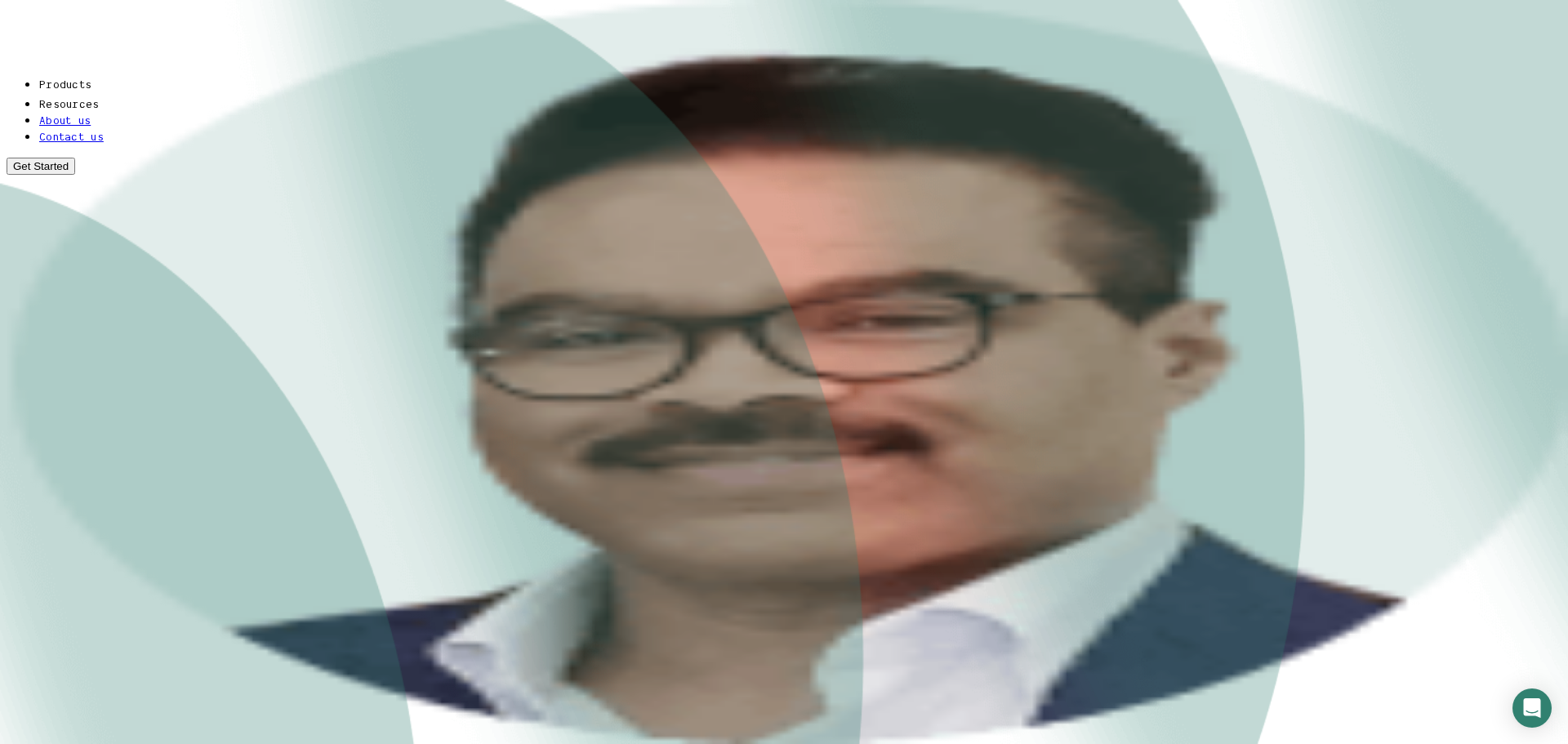 click at bounding box center (784, 7220) 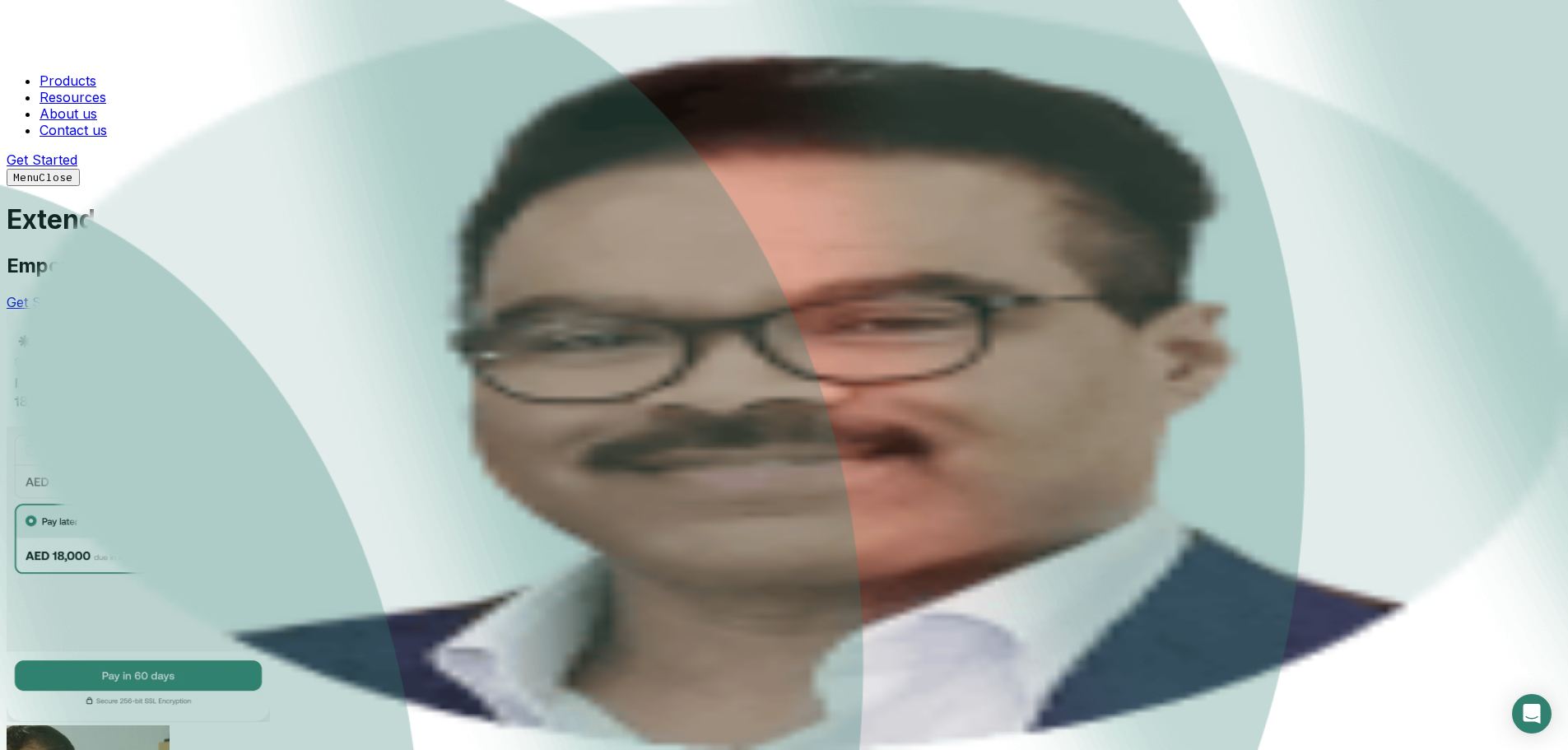 click at bounding box center [138, 516] 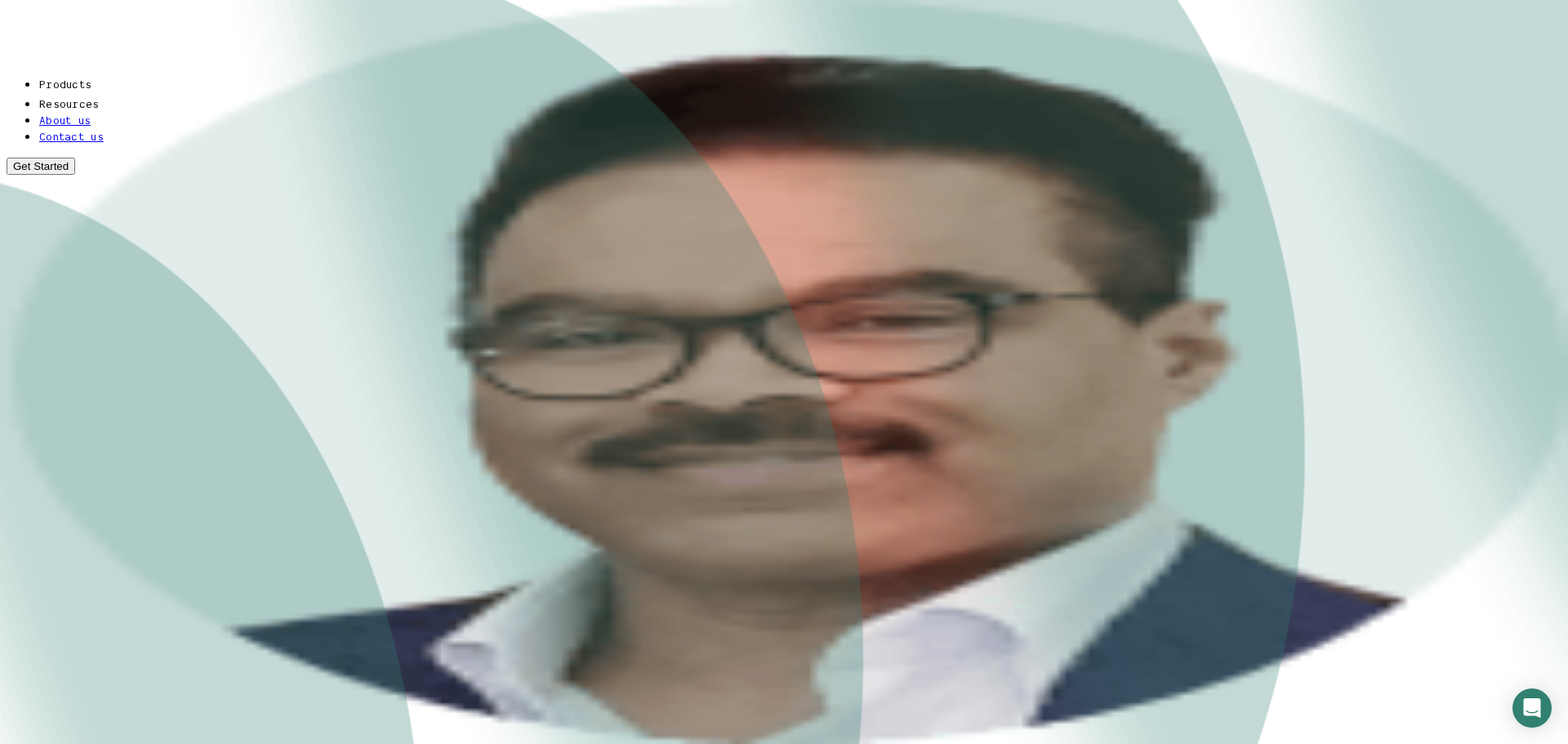 click on "For Suppliers For Buyers Buy Now, Pay Later Sell more on credit without risks Invoice Discounting Turn your invoices into cash Installments Offer Split Payments Now Dealer Financing Buy cars now, pay later" at bounding box center (800, 2464) 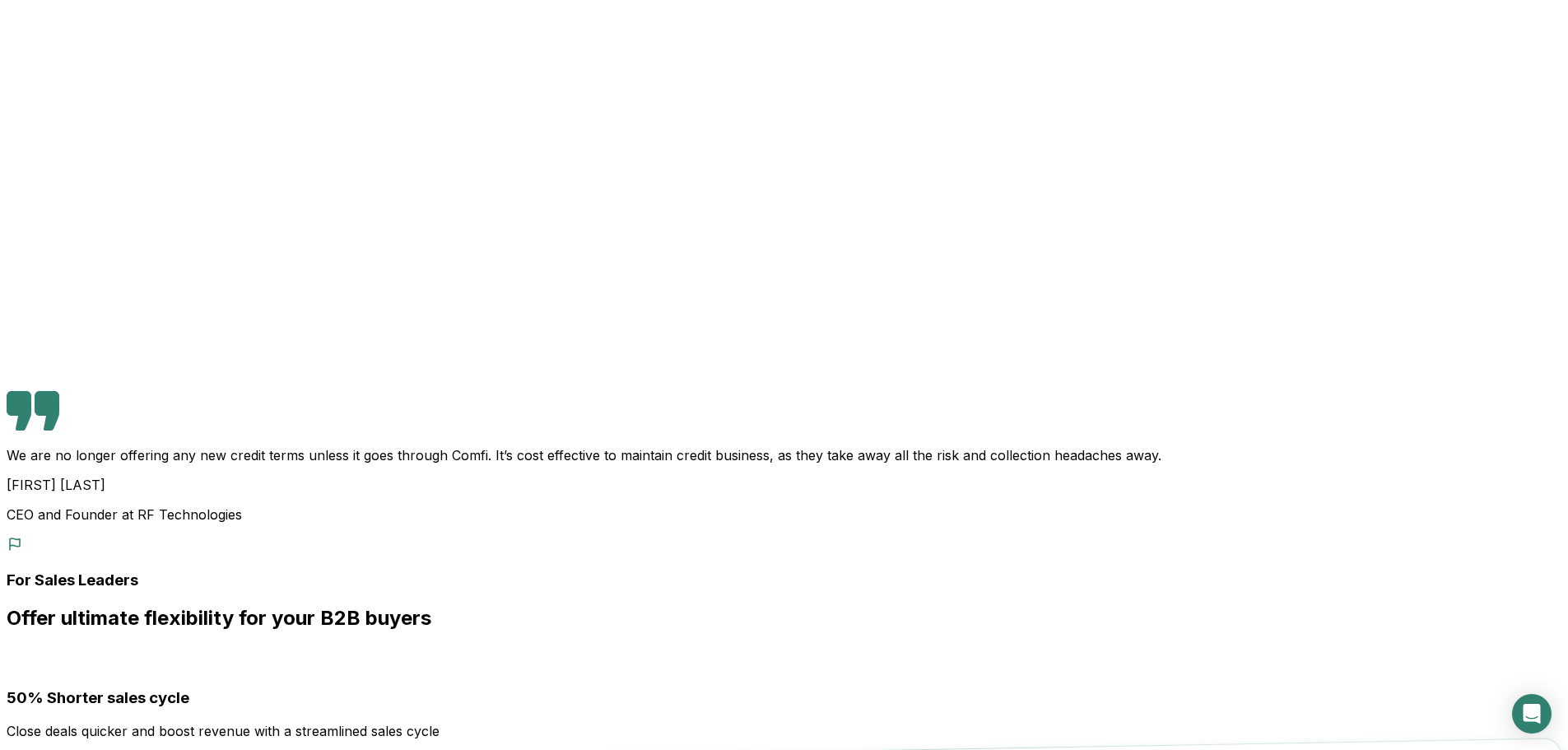 scroll, scrollTop: 4391, scrollLeft: 0, axis: vertical 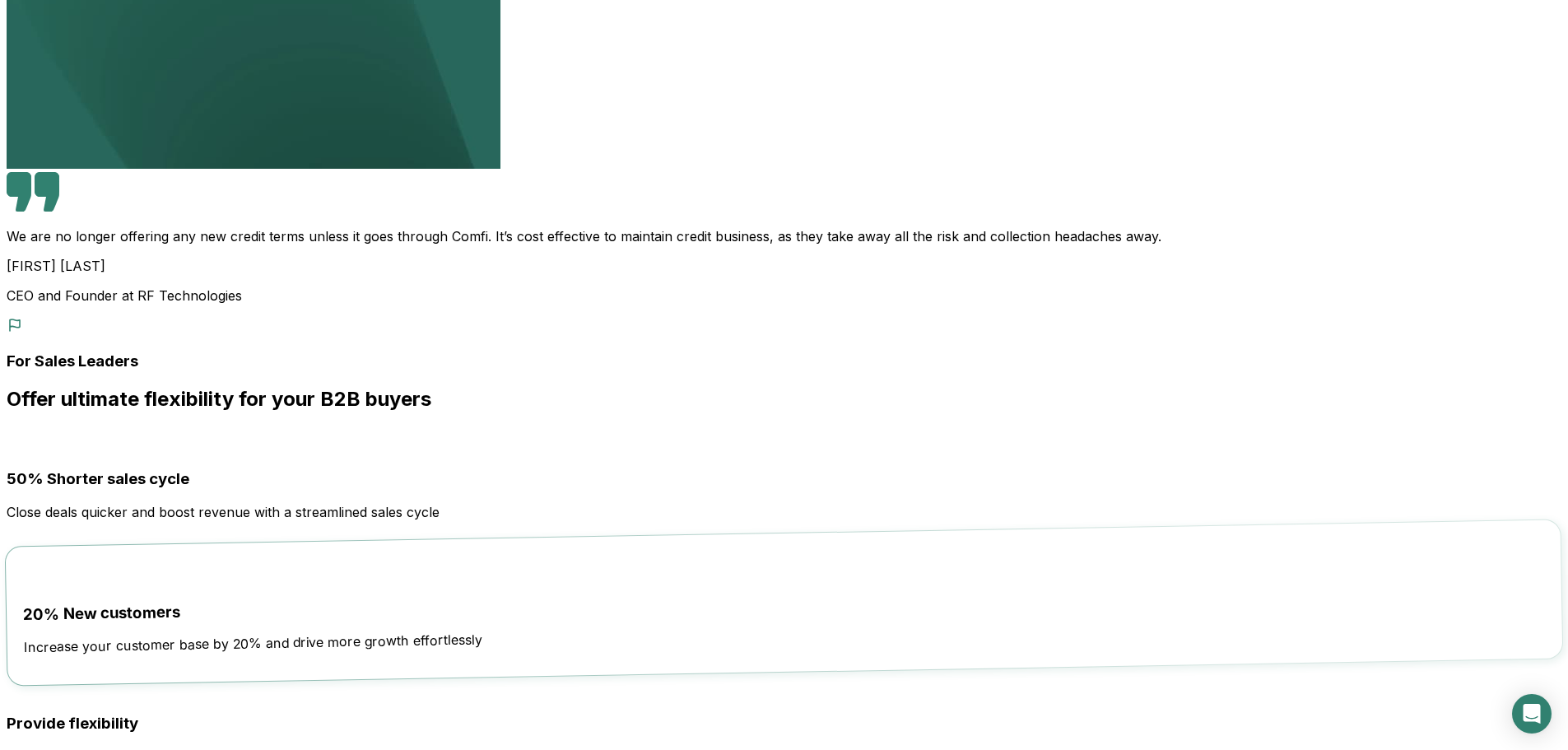 drag, startPoint x: 867, startPoint y: 240, endPoint x: 1114, endPoint y: 337, distance: 265.3639 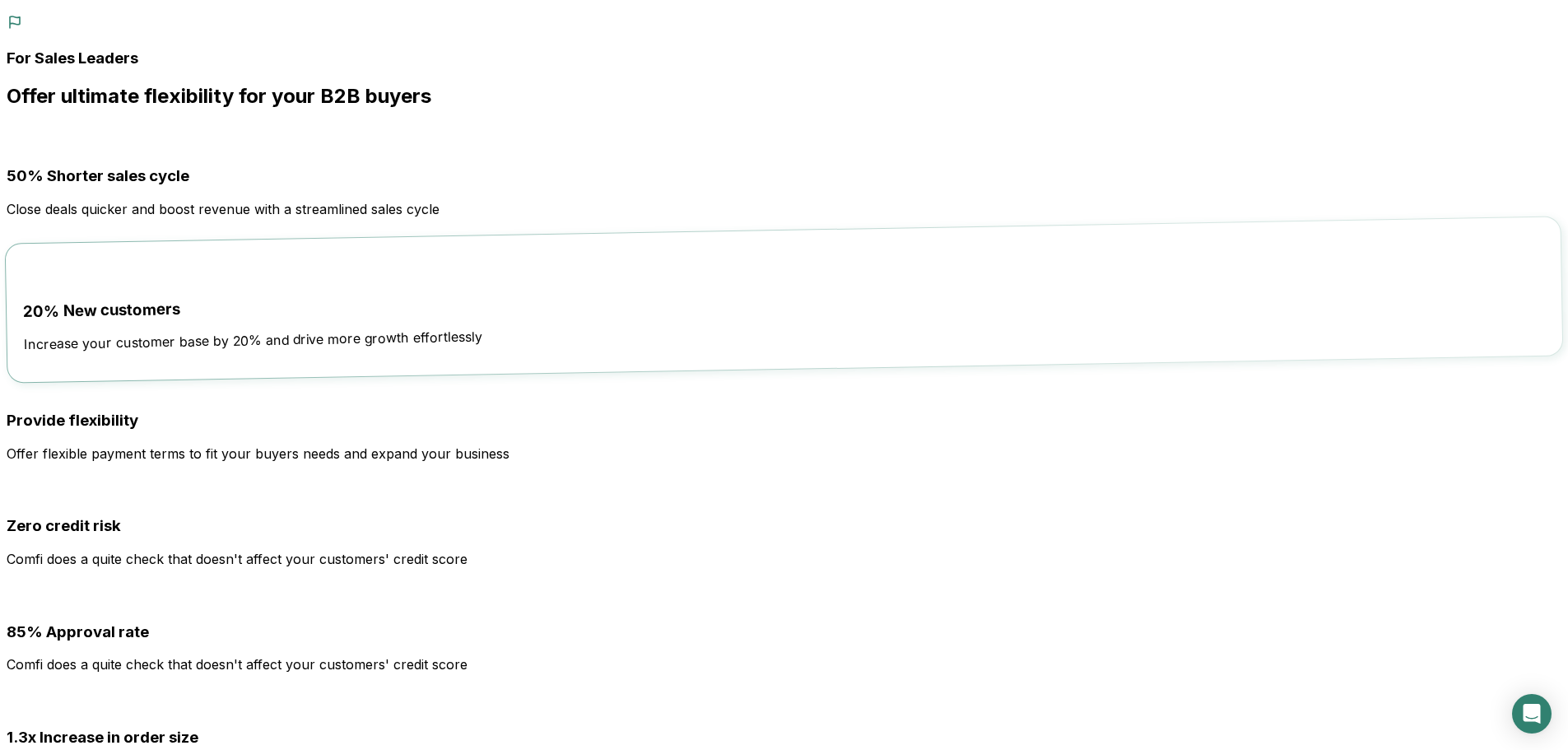 scroll, scrollTop: 4610, scrollLeft: 0, axis: vertical 